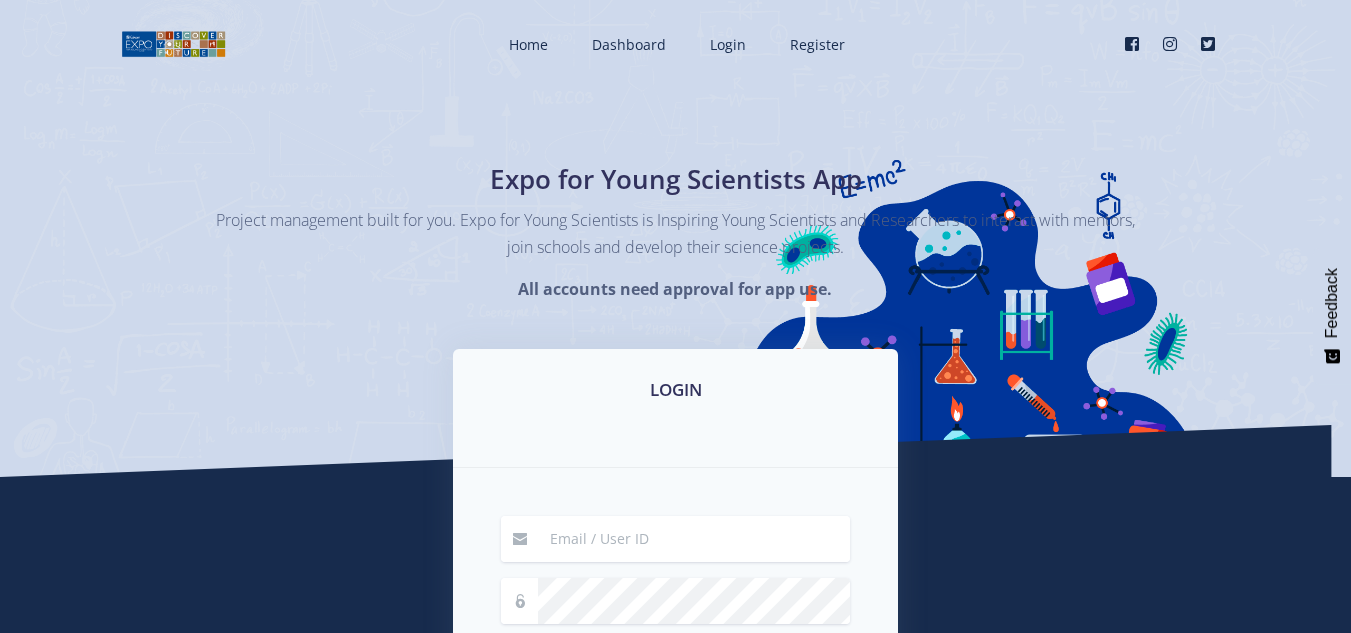 scroll, scrollTop: 0, scrollLeft: 0, axis: both 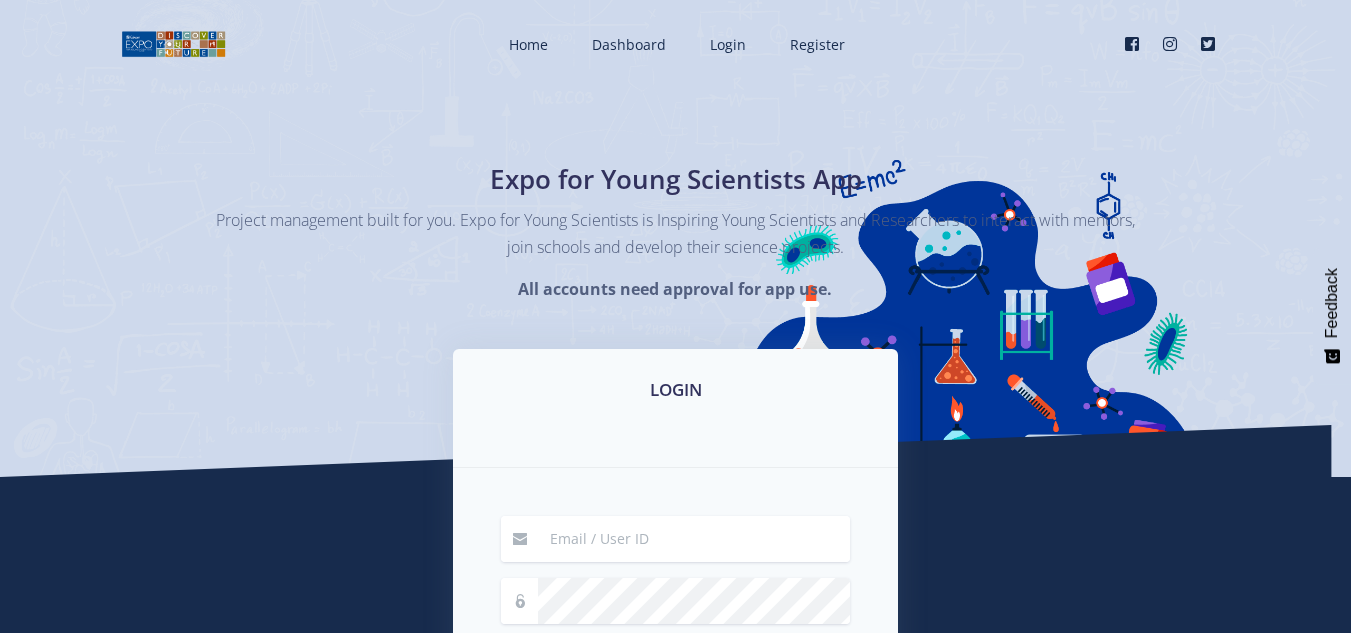 type on "[EMAIL]" 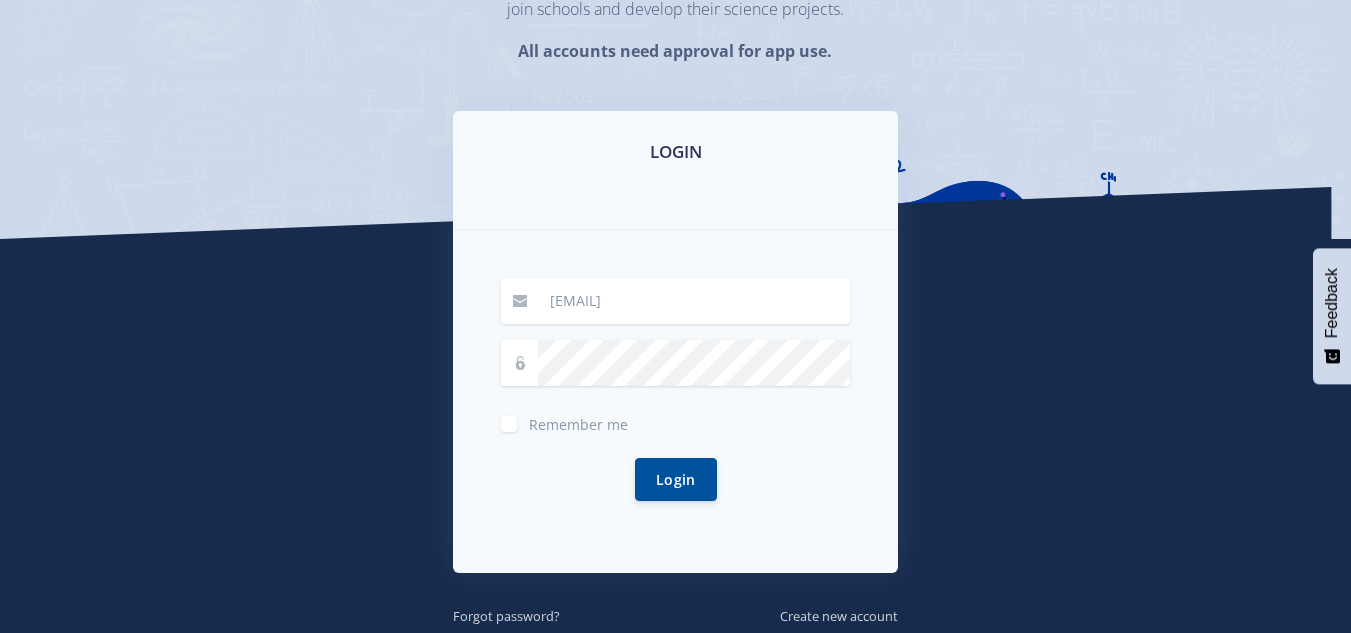 scroll, scrollTop: 337, scrollLeft: 0, axis: vertical 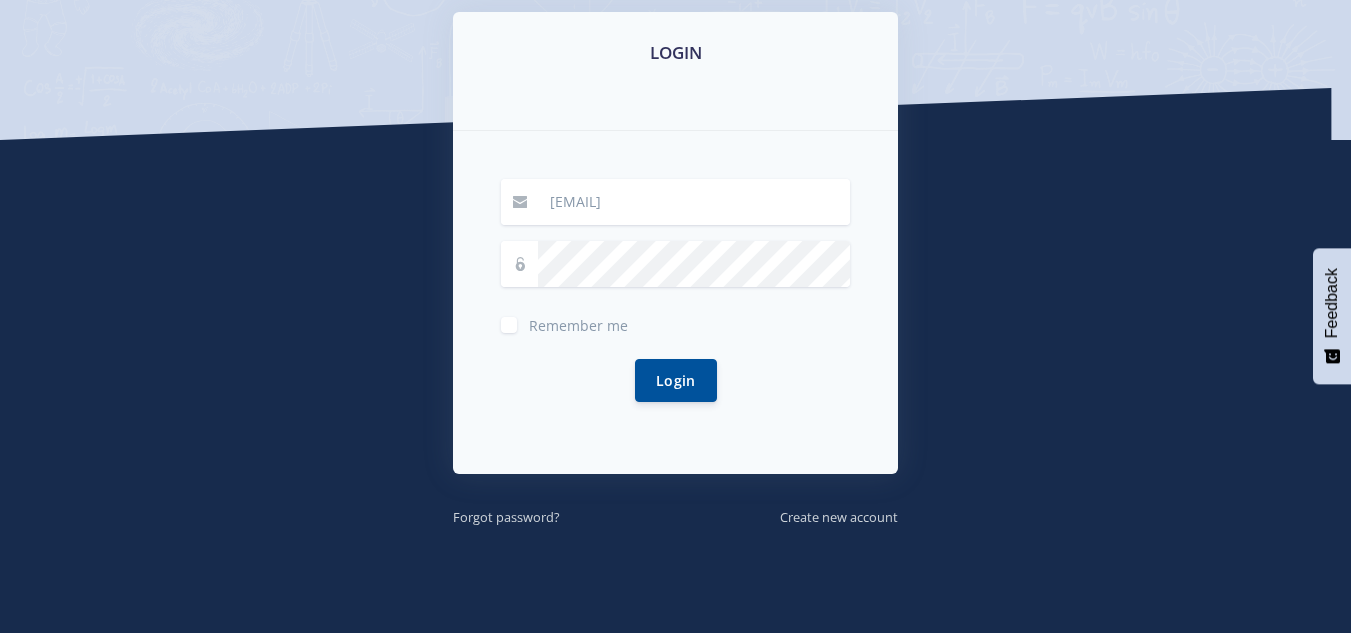 click on "Remember me" at bounding box center (578, 321) 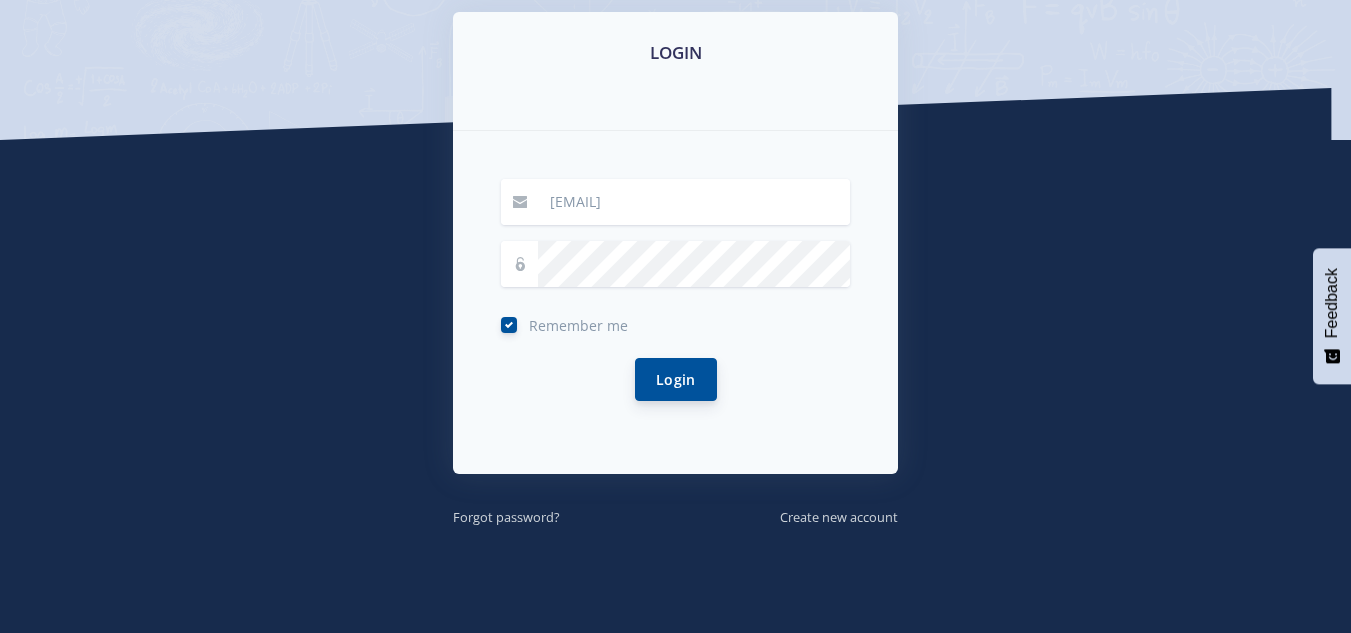 click on "Login" at bounding box center (676, 379) 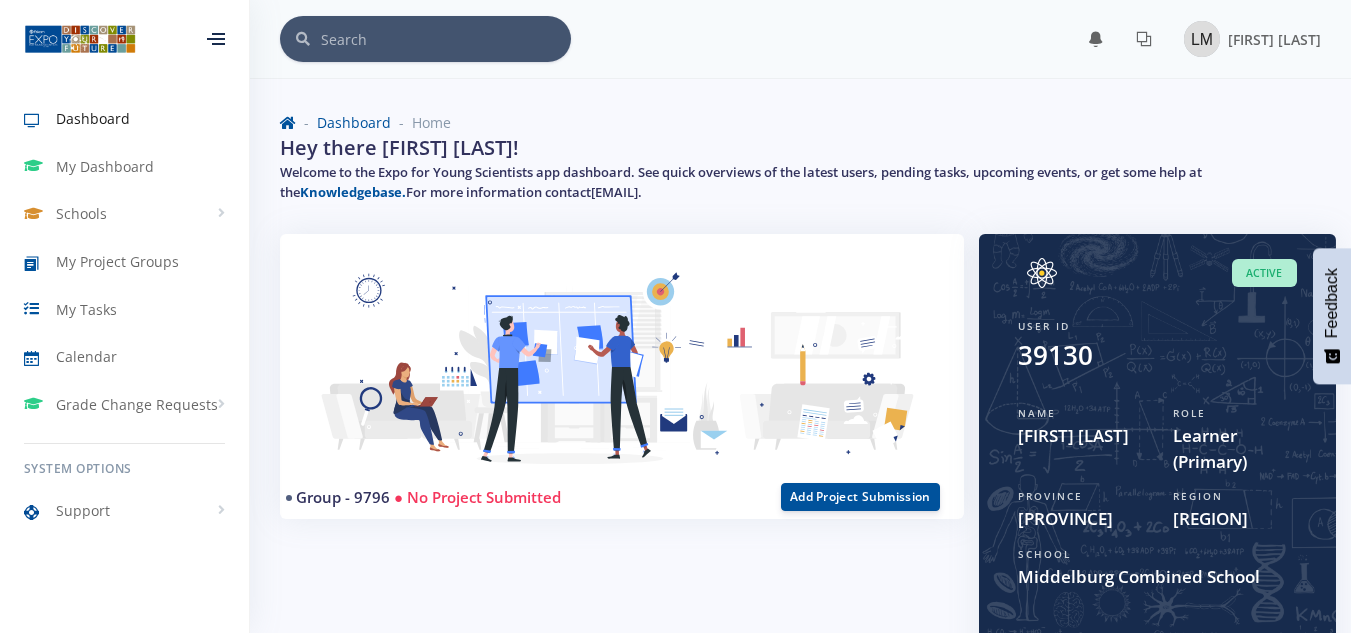 scroll, scrollTop: 0, scrollLeft: 0, axis: both 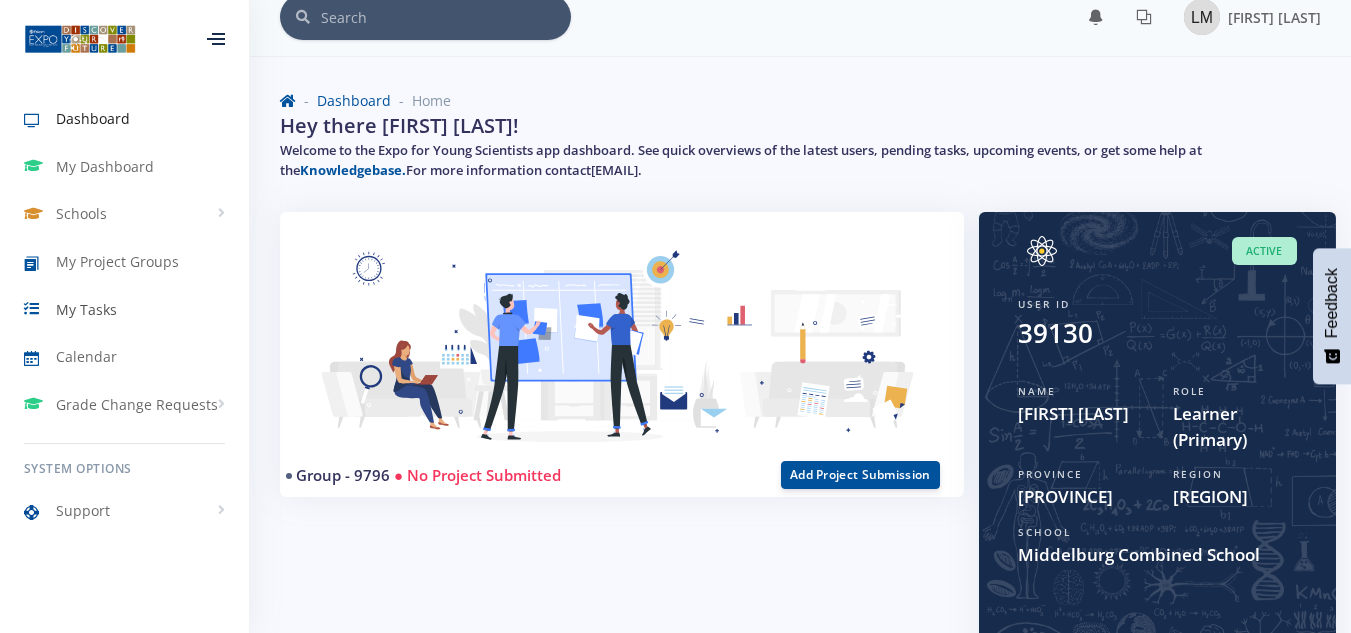 click on "My Tasks" at bounding box center (124, 309) 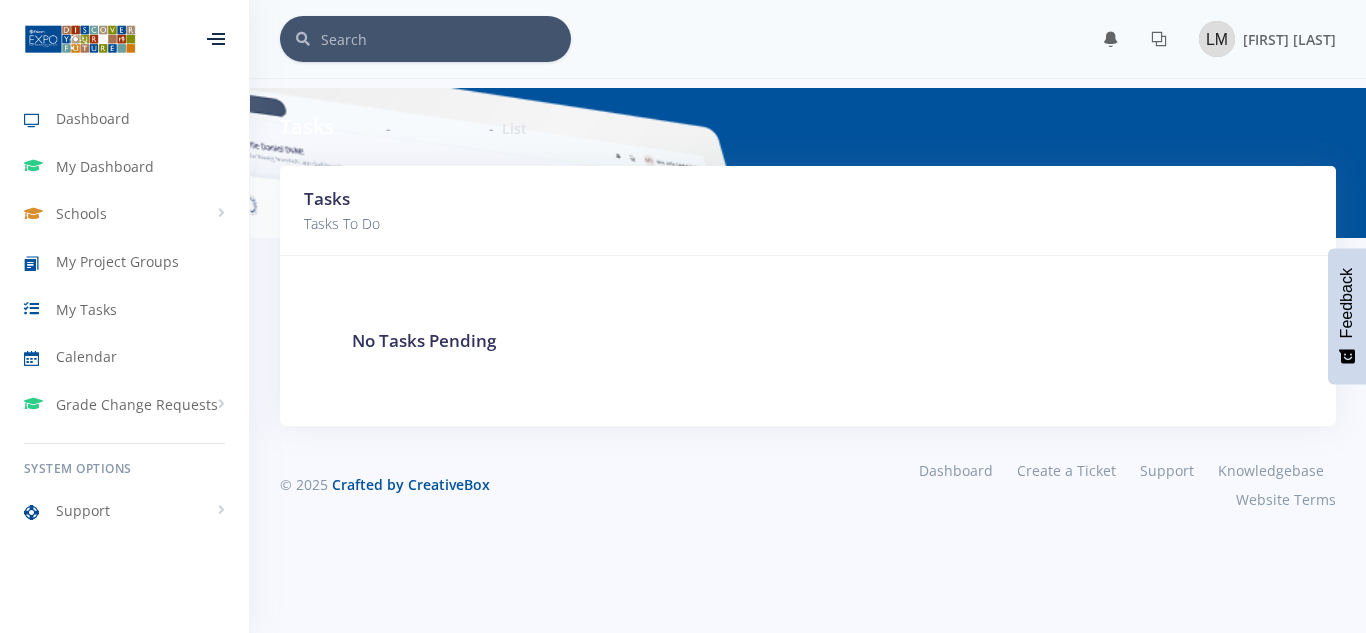 scroll, scrollTop: 0, scrollLeft: 0, axis: both 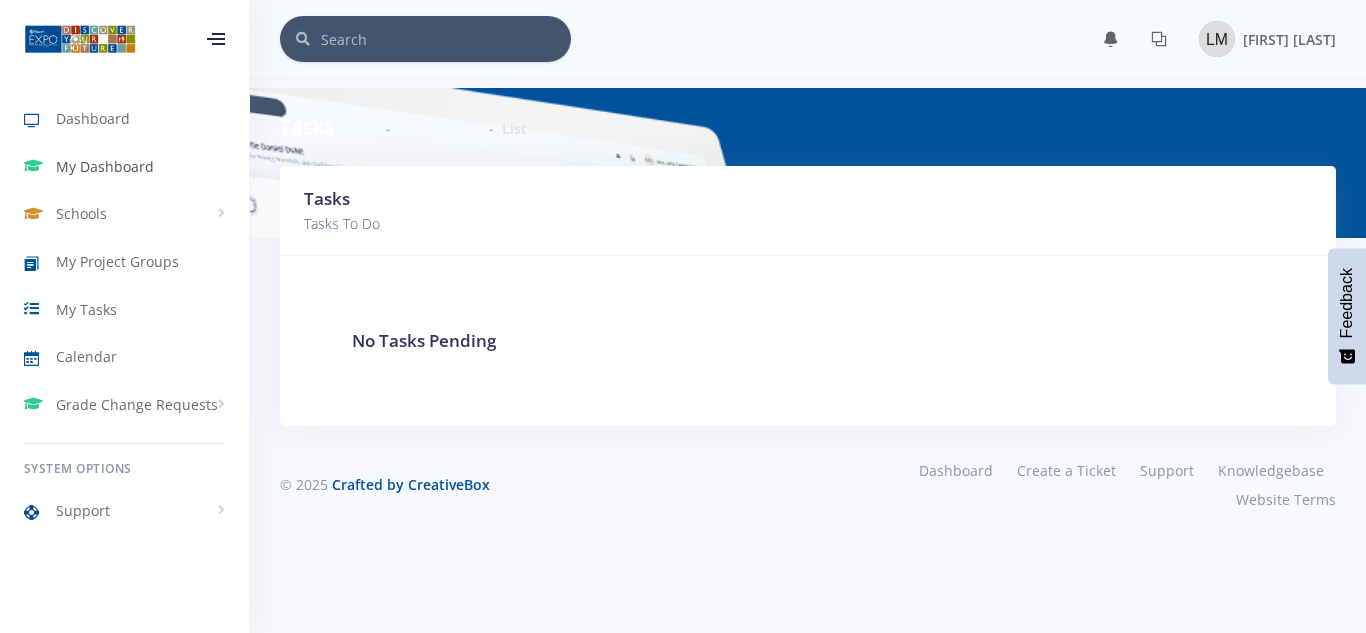 click on "My Dashboard" at bounding box center (105, 166) 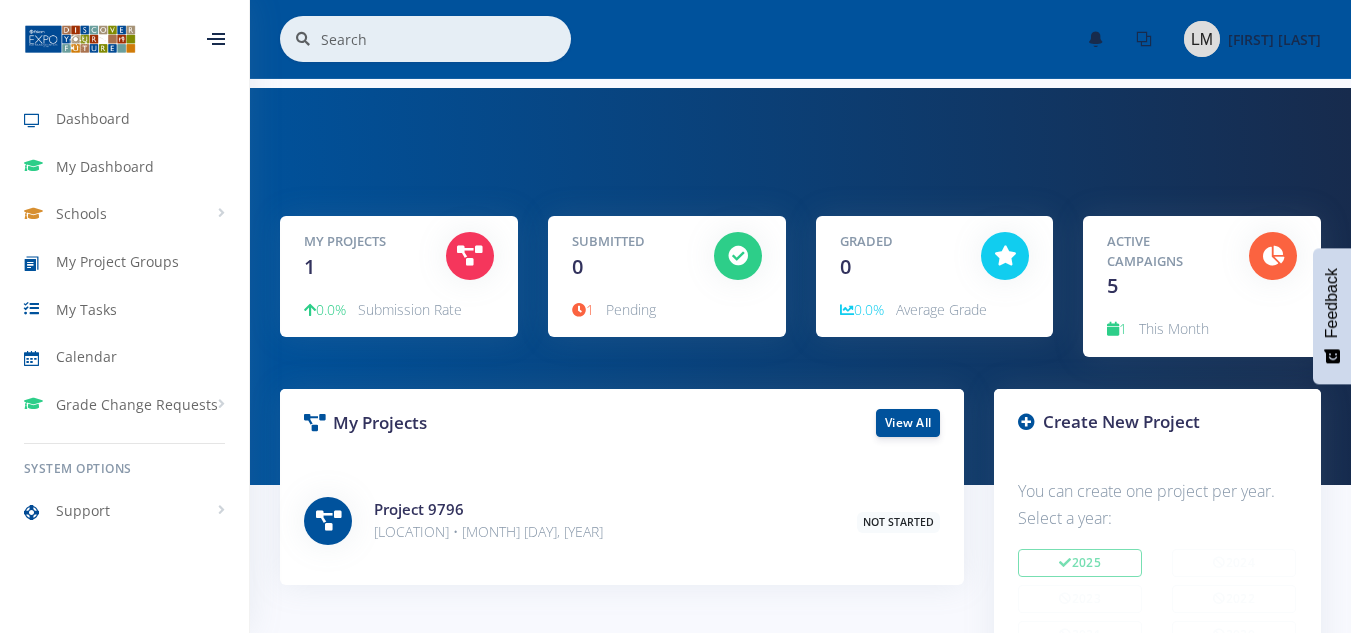 scroll, scrollTop: 0, scrollLeft: 0, axis: both 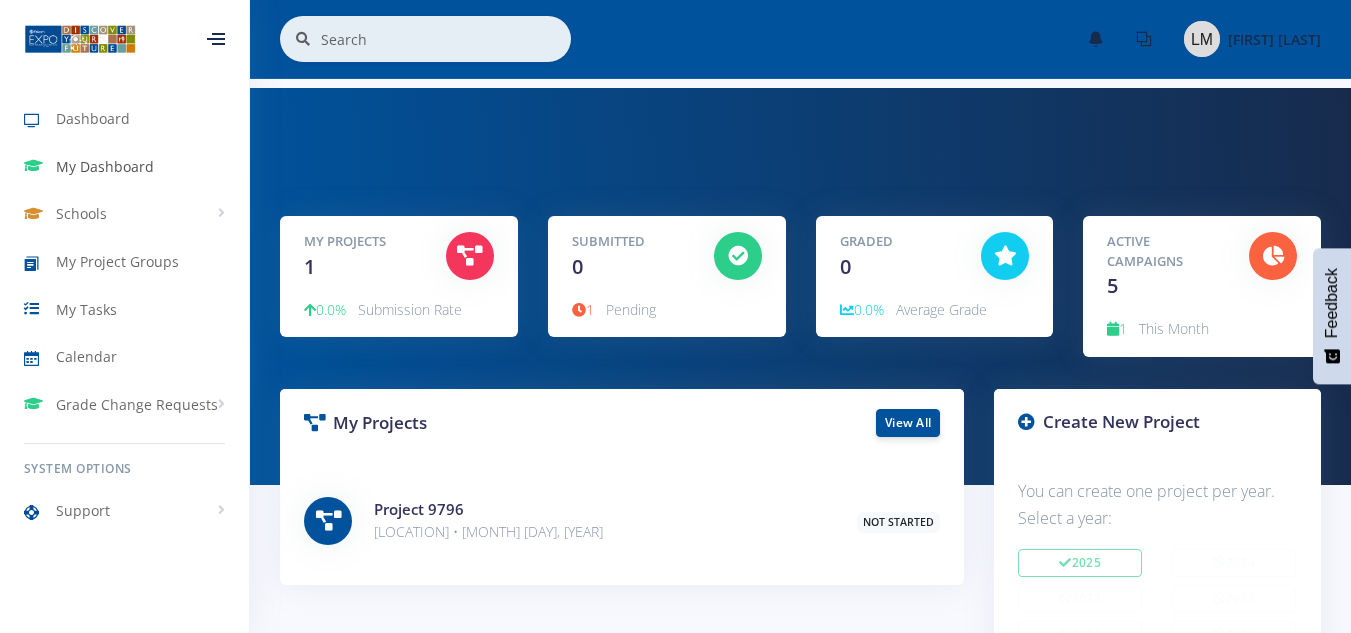 click on "My Dashboard" at bounding box center (105, 166) 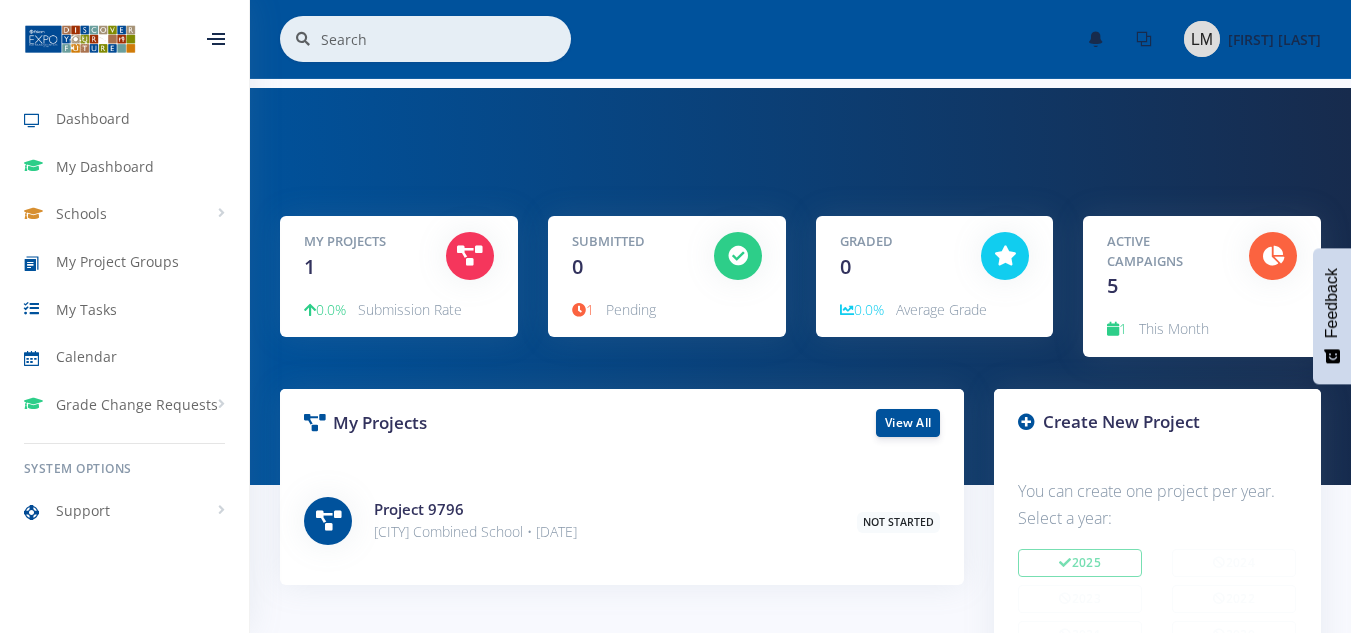 scroll, scrollTop: 0, scrollLeft: 0, axis: both 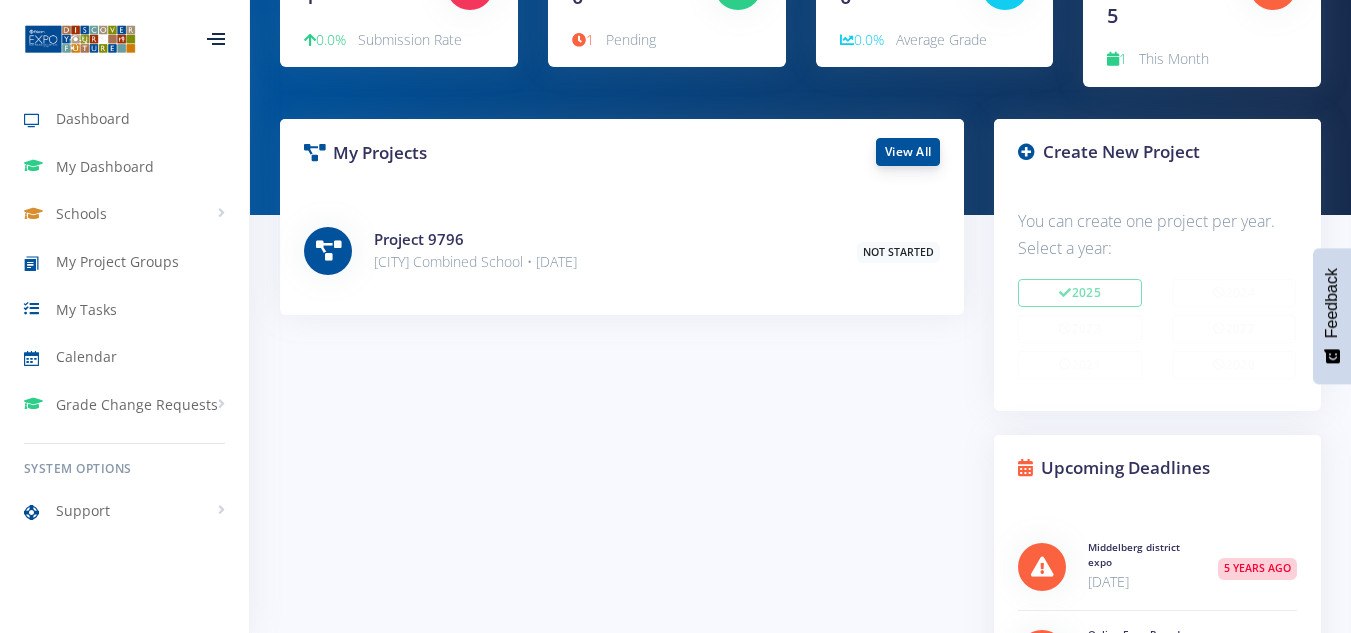 click on "View All" at bounding box center (908, 152) 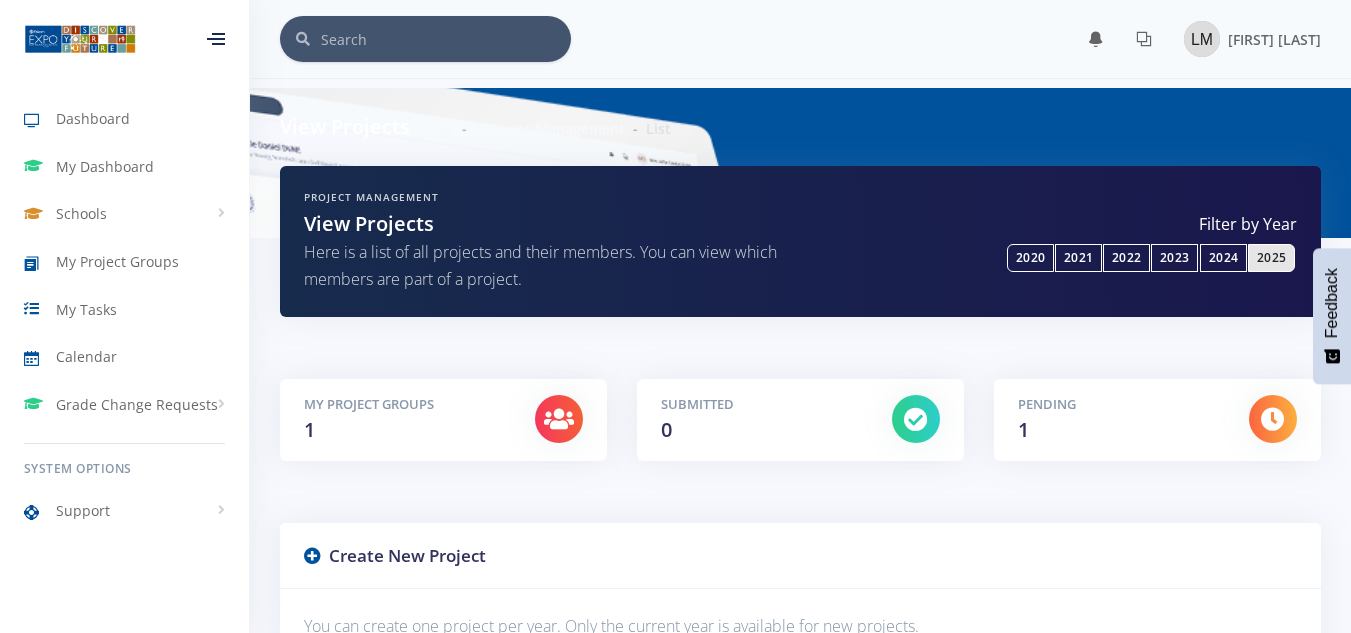 scroll, scrollTop: 0, scrollLeft: 0, axis: both 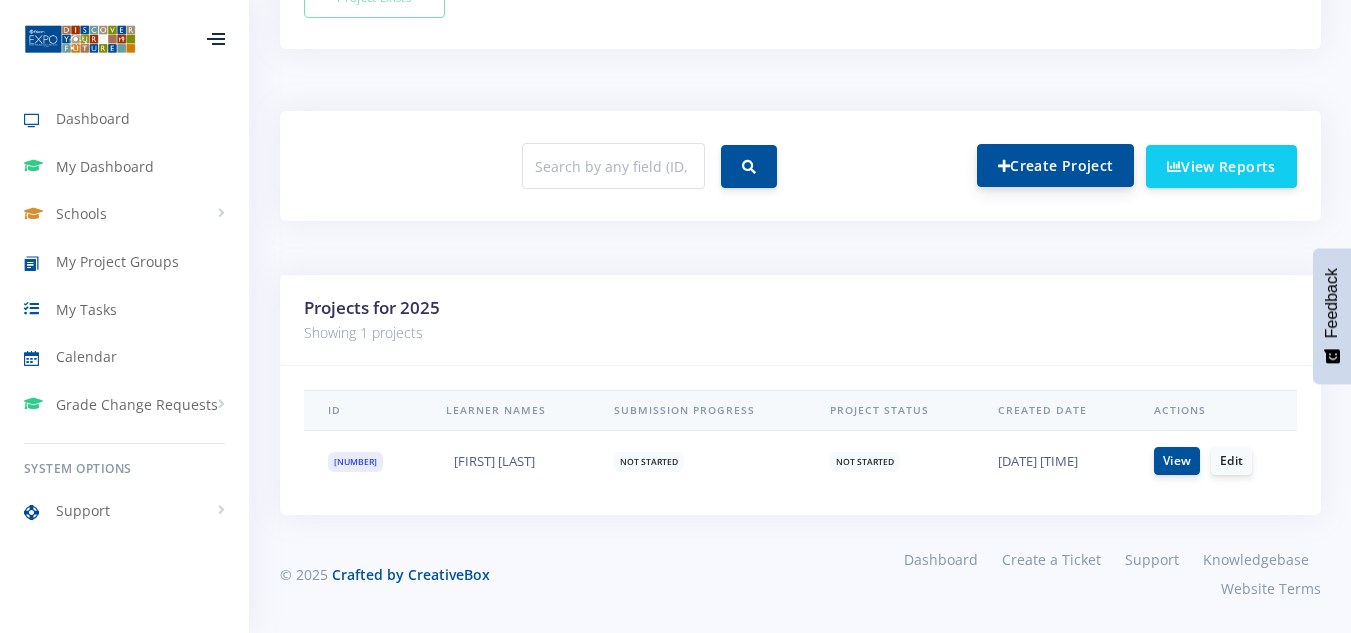 click on "Create Project" at bounding box center [1055, 165] 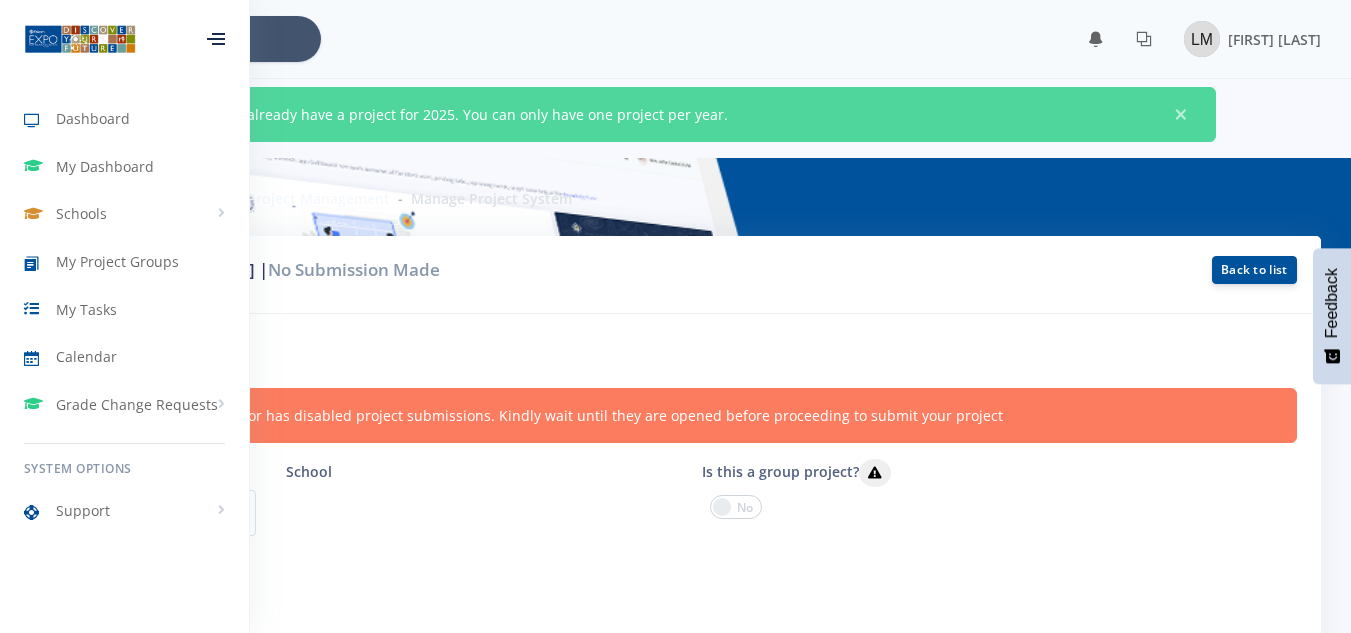 scroll, scrollTop: 0, scrollLeft: 0, axis: both 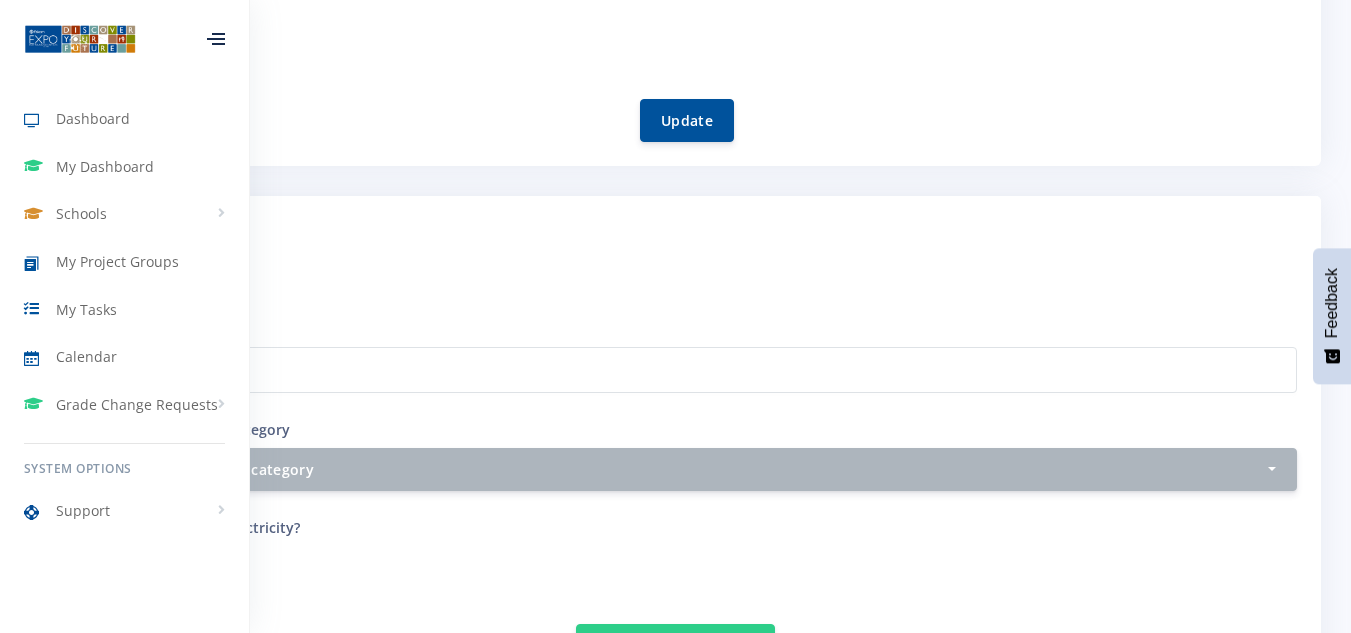 click on "Project Step I
Setup your Project
Enter your project title
Project category and sub category
Select category and sub category
Agricultural Sciences - Animal Husbandry Select category and sub category   - 1 2 - 3 3 or more" at bounding box center [675, 442] 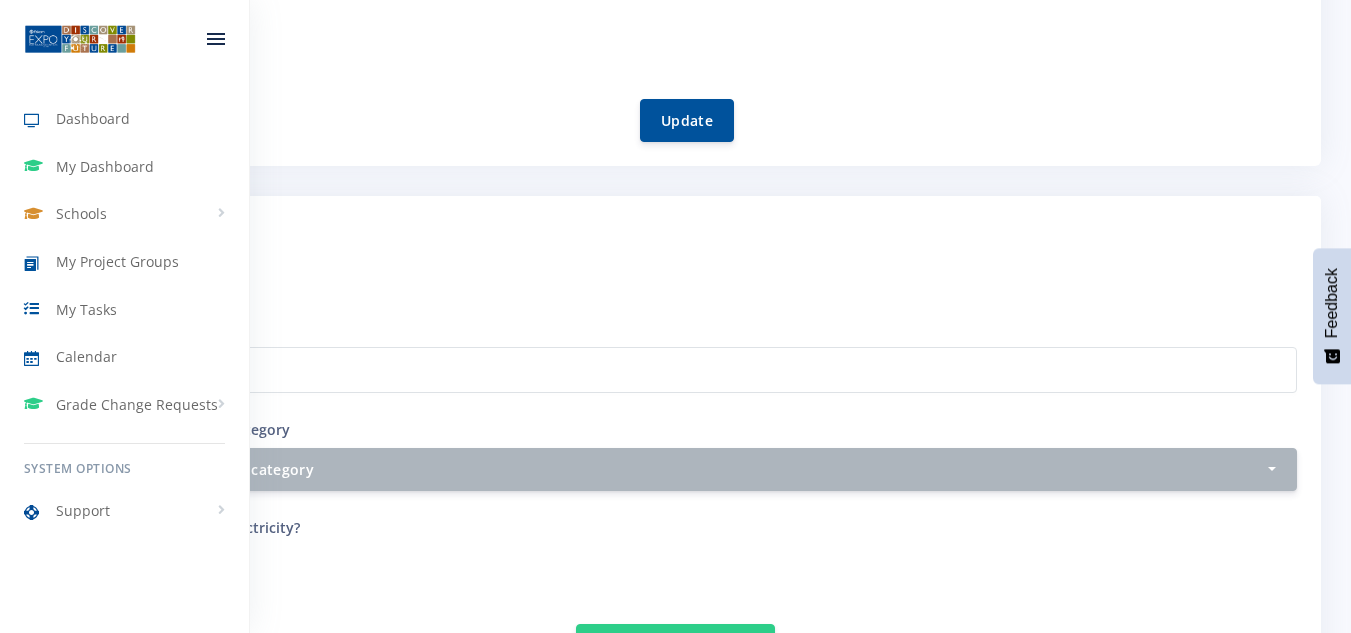 click at bounding box center [216, 39] 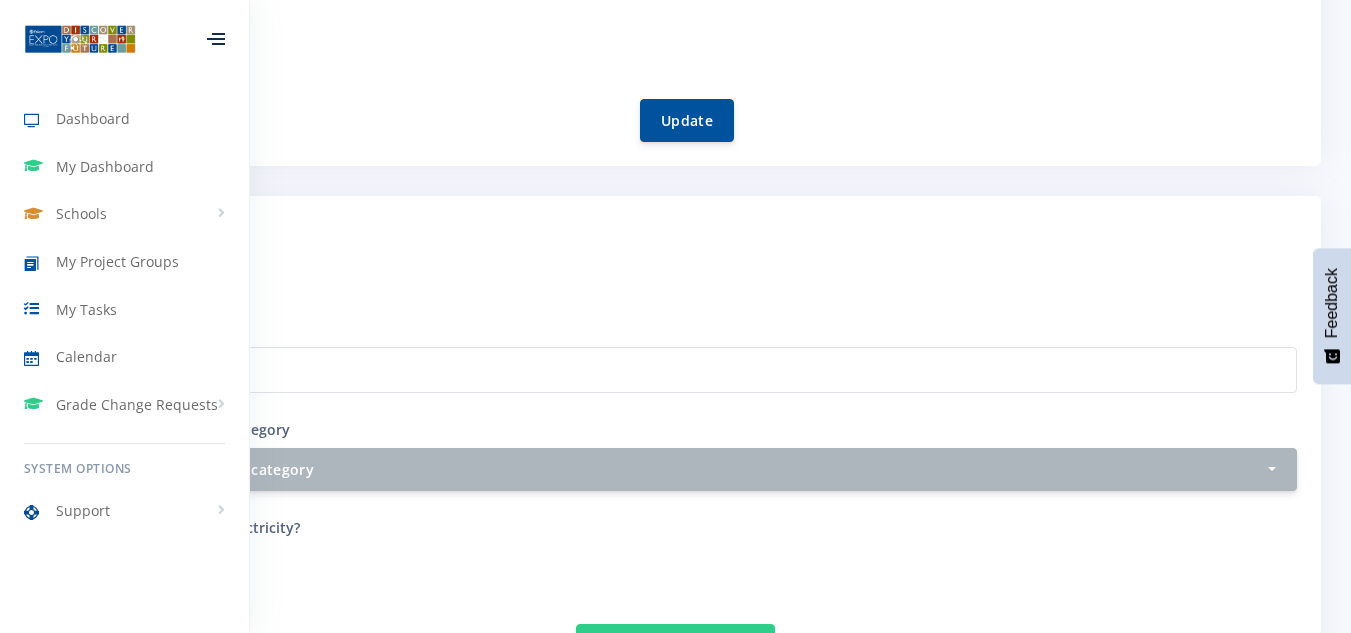 click at bounding box center [216, 39] 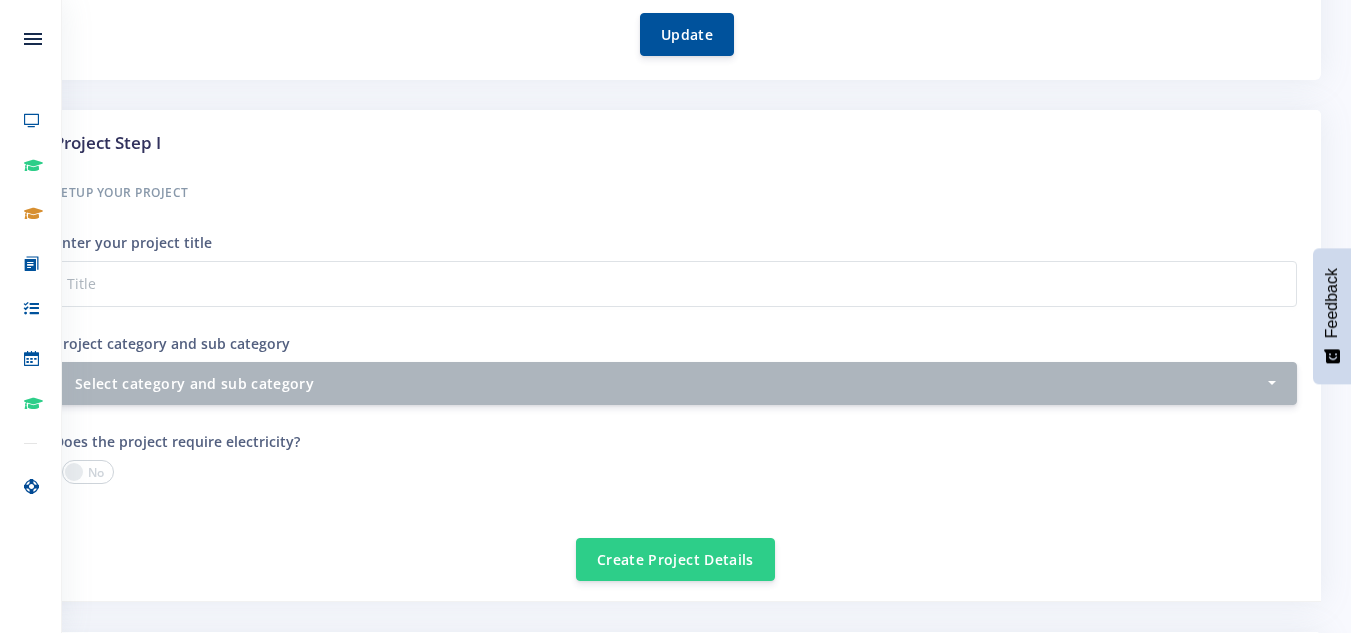 scroll, scrollTop: 677, scrollLeft: 0, axis: vertical 